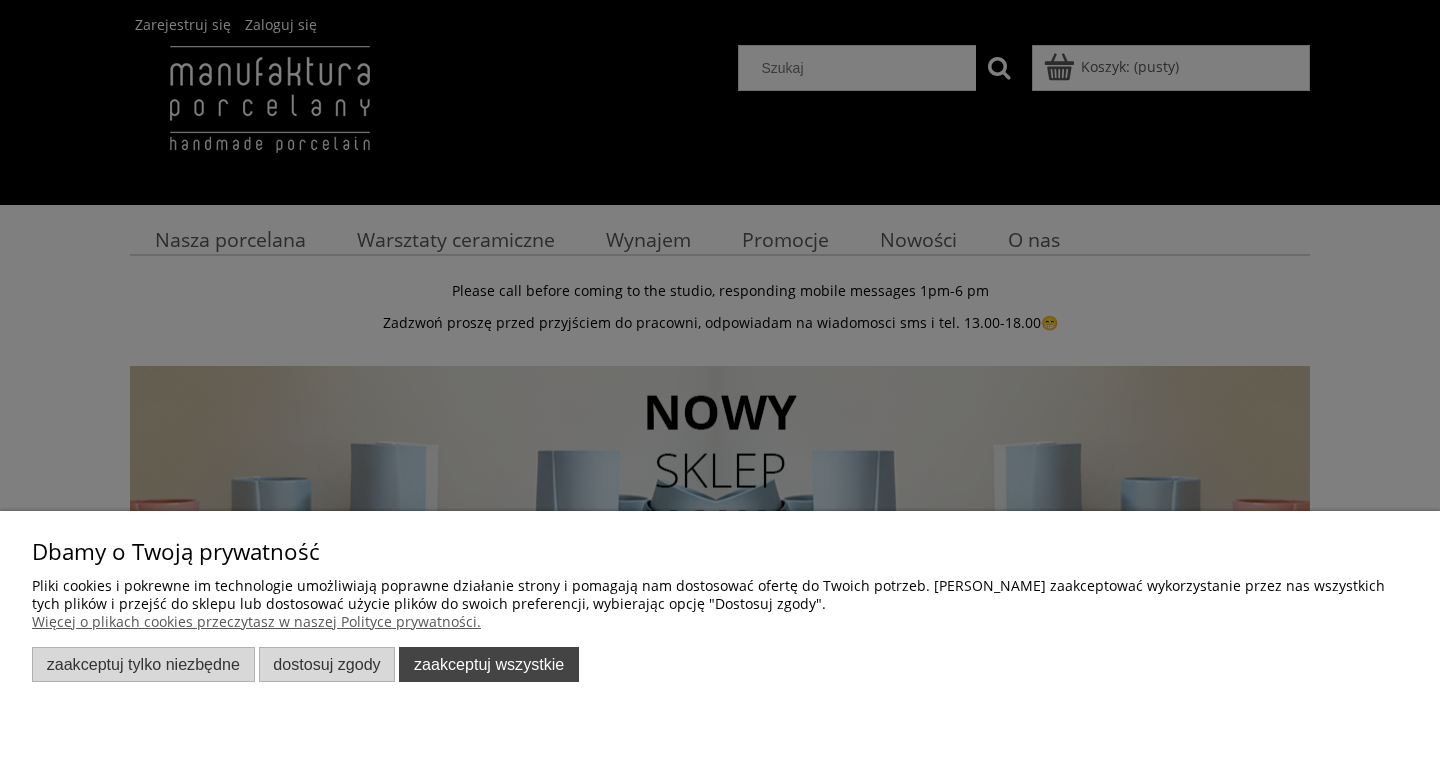 scroll, scrollTop: 0, scrollLeft: 0, axis: both 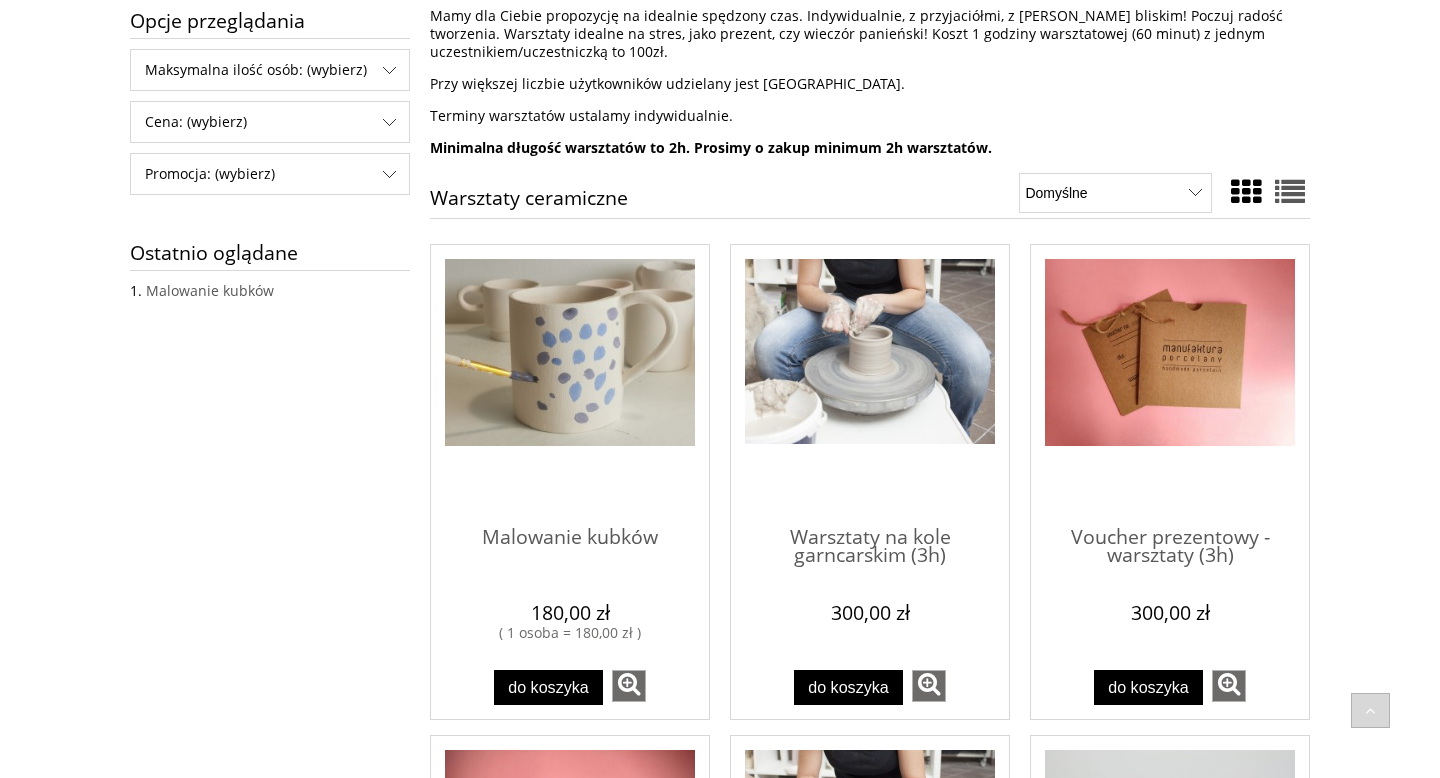 click on "Opcje przeglądania
Maksymalna ilość osób: (wybierz)
do 2 osób
(4)
nie" at bounding box center (720, 839) 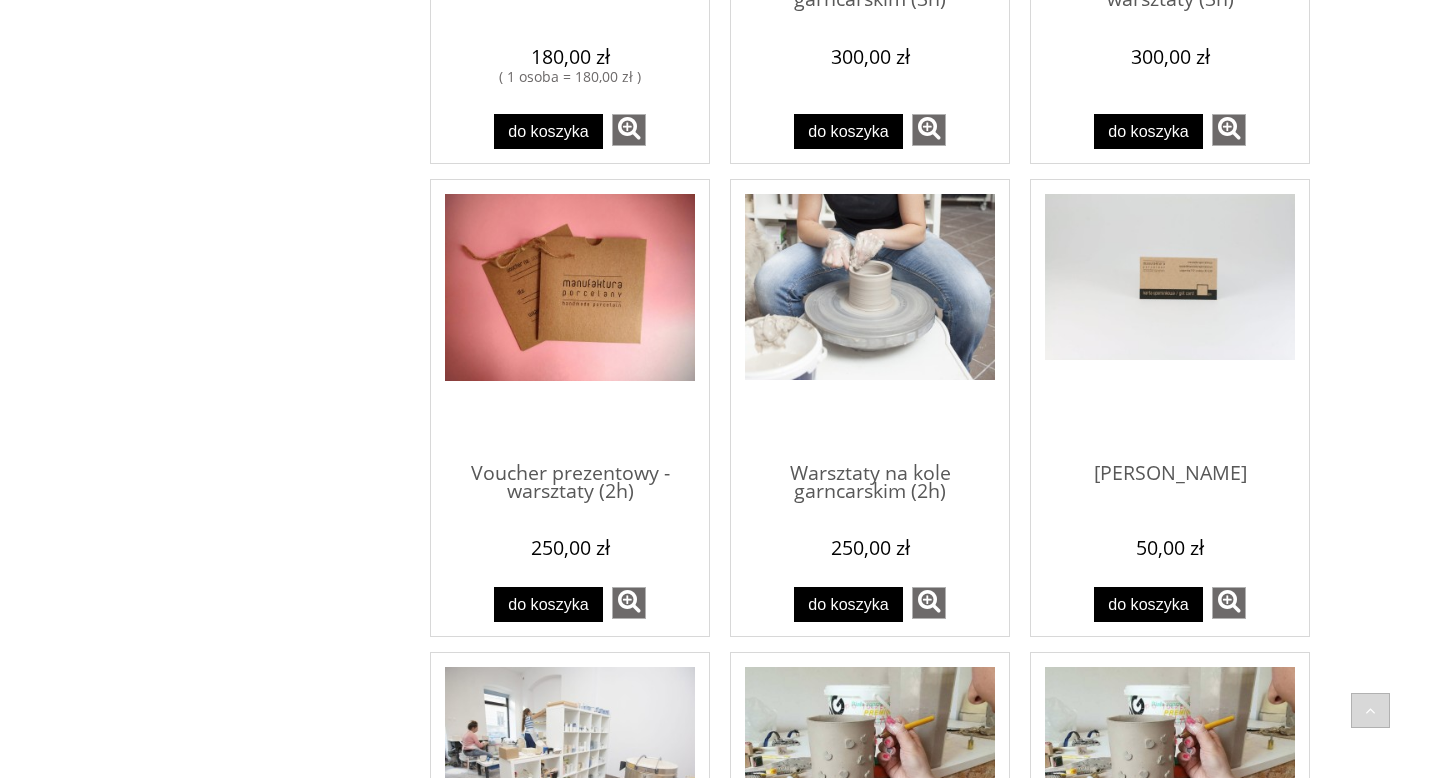 scroll, scrollTop: 966, scrollLeft: 0, axis: vertical 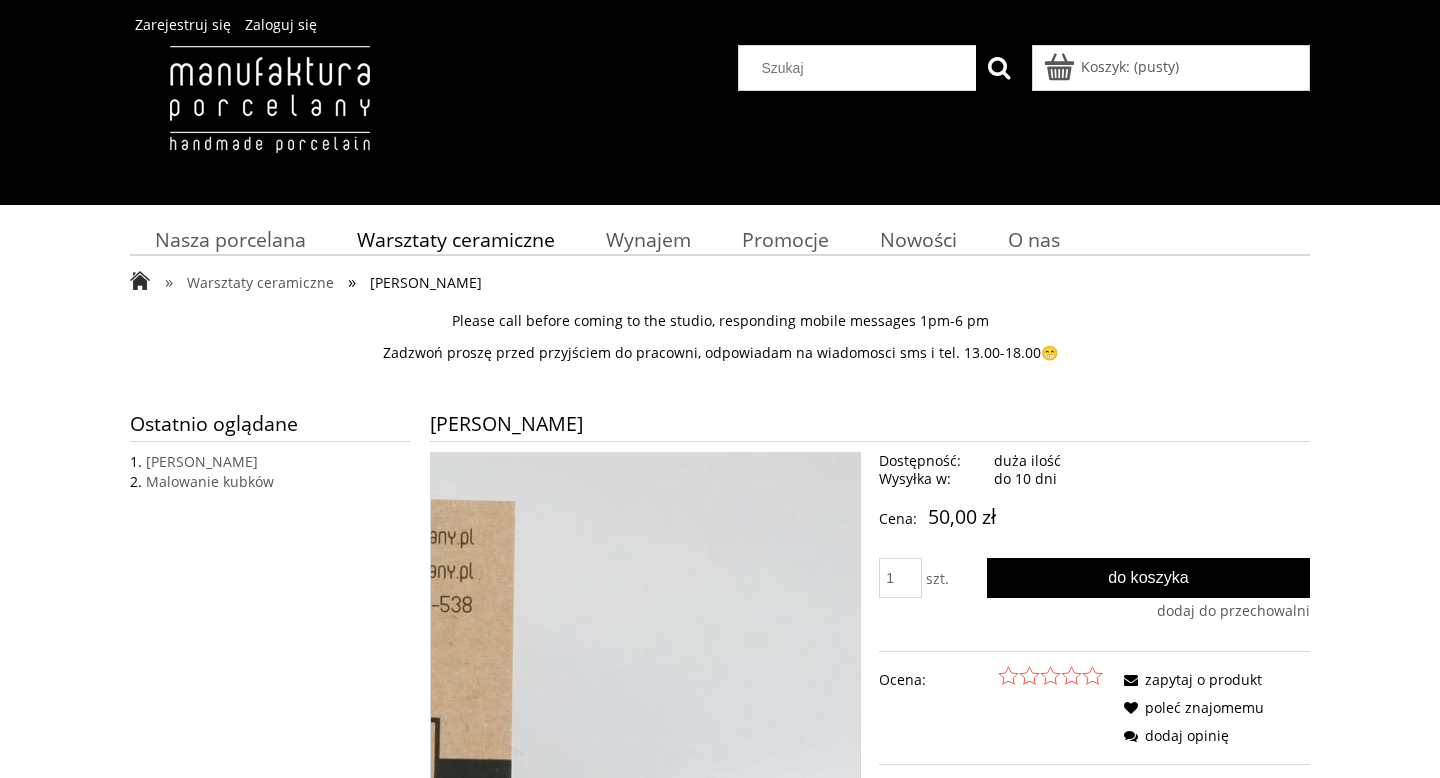 click at bounding box center (128, 654) 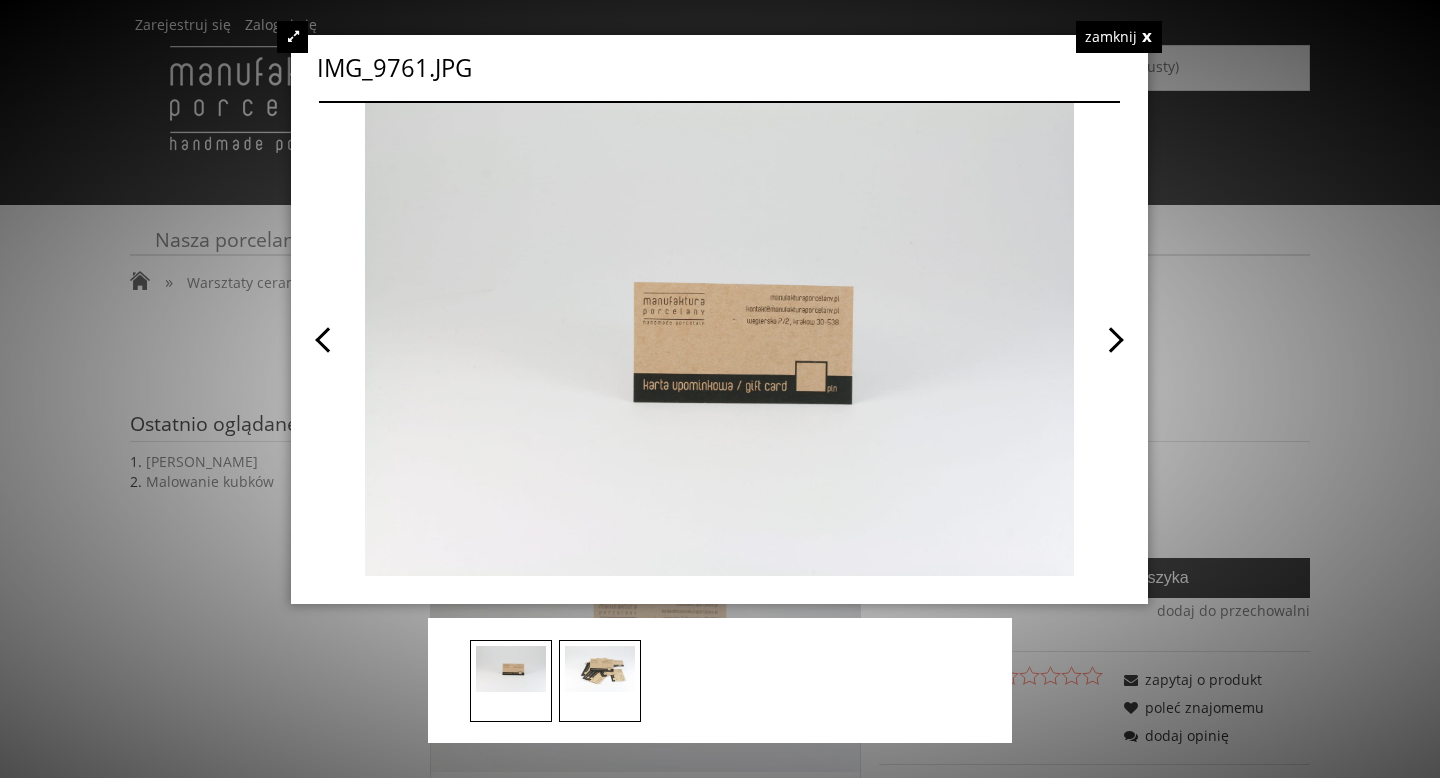 click at bounding box center (920, 339) 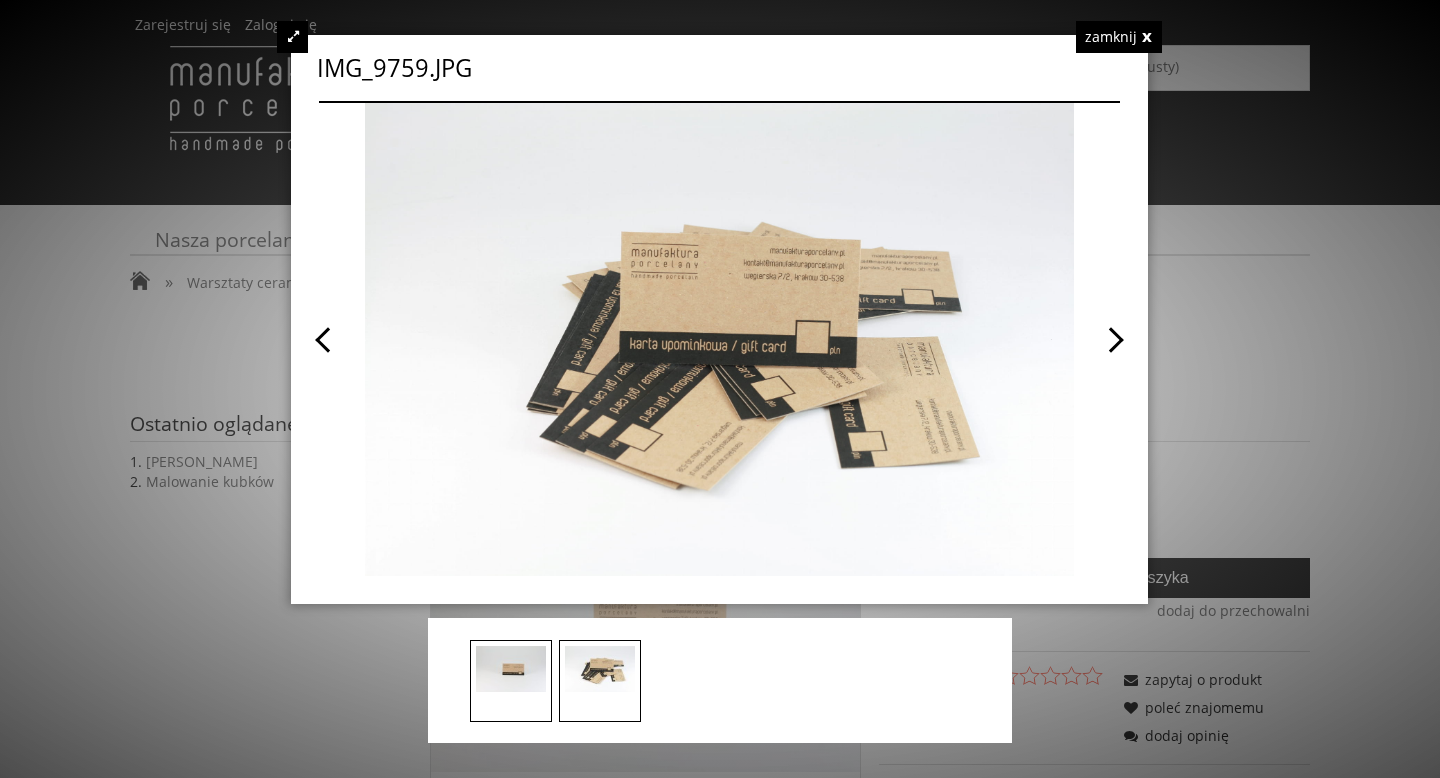 click at bounding box center [720, 389] 